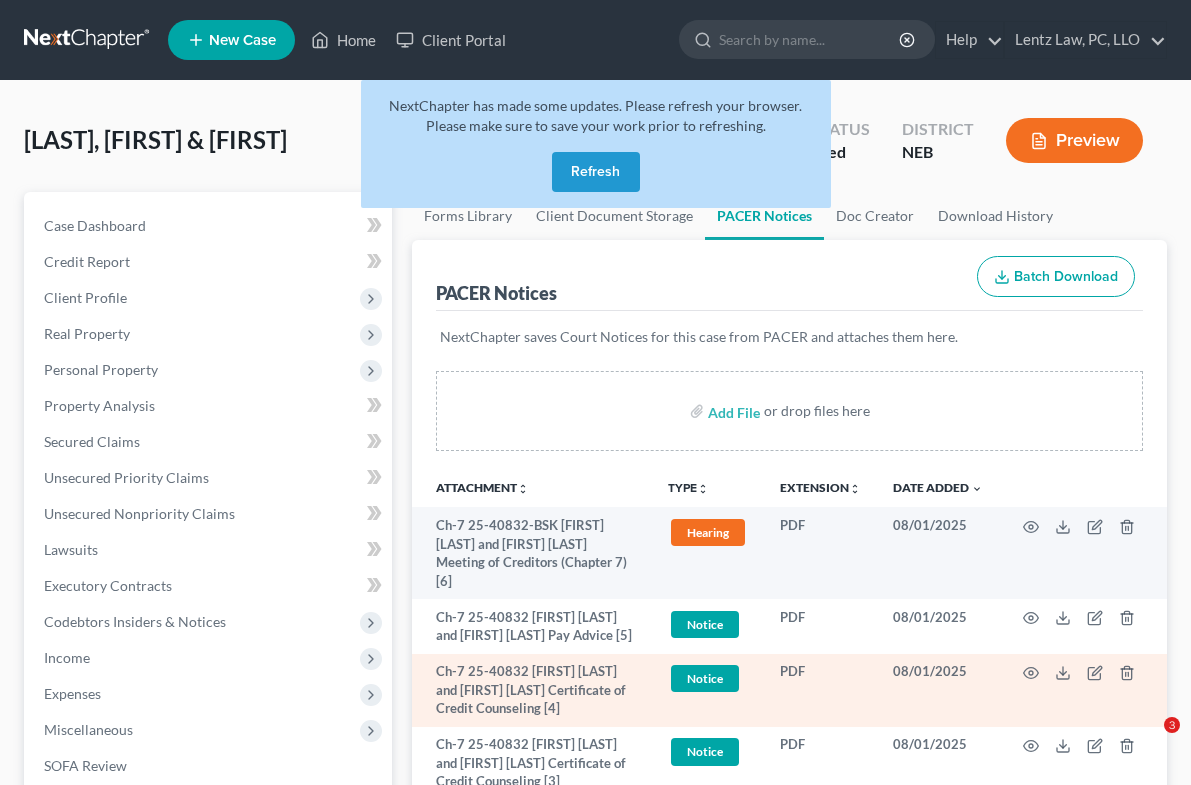 scroll, scrollTop: 358, scrollLeft: 0, axis: vertical 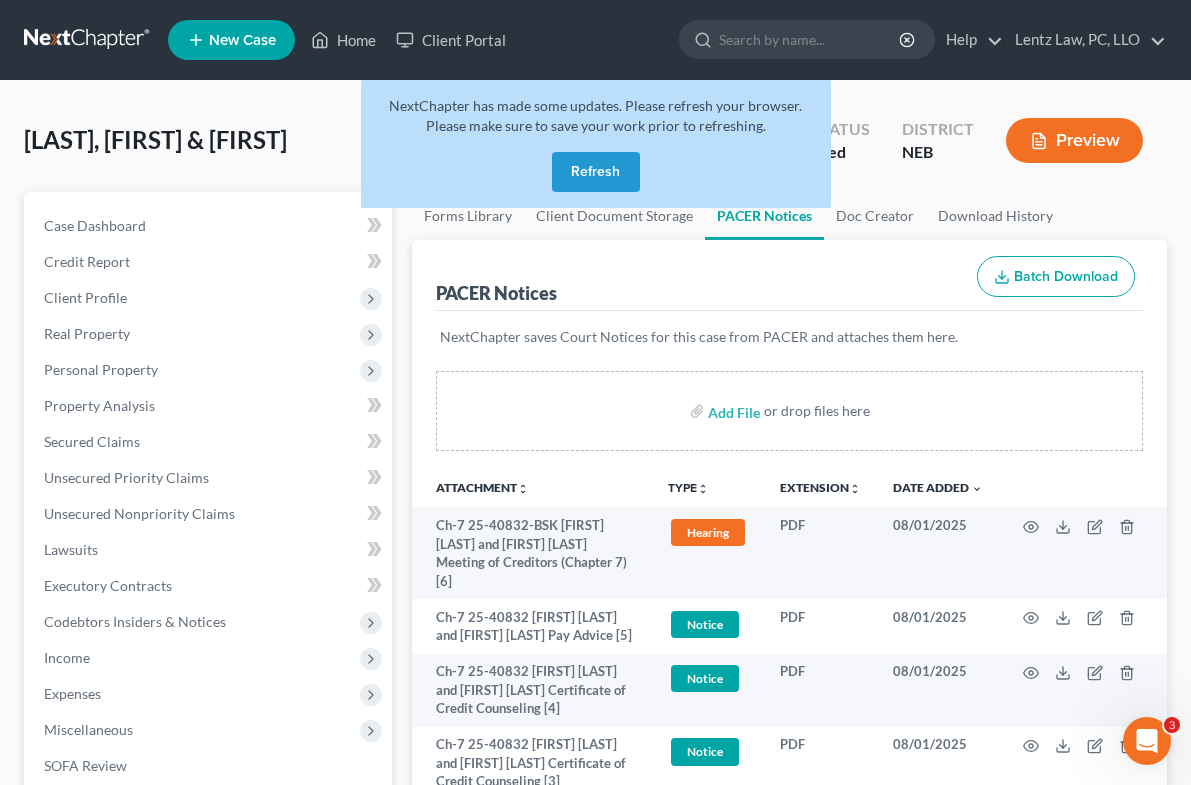 click at bounding box center [88, 40] 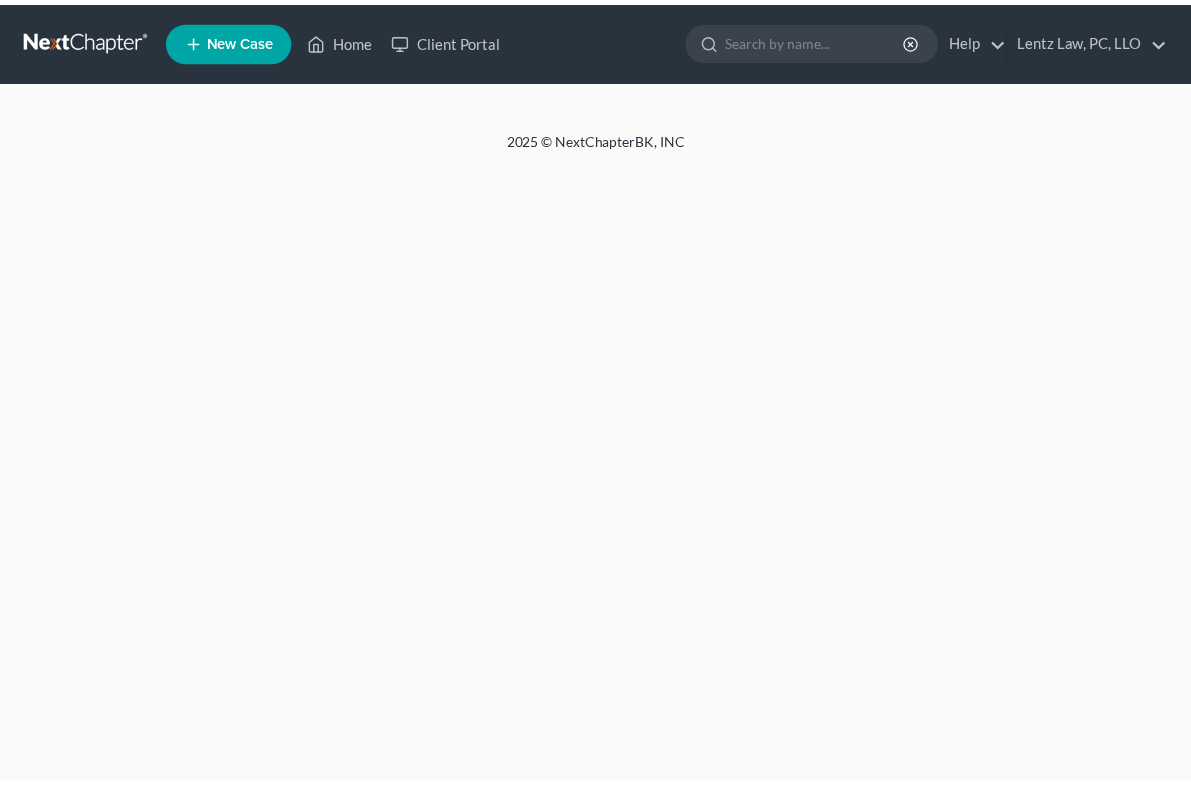scroll, scrollTop: 0, scrollLeft: 0, axis: both 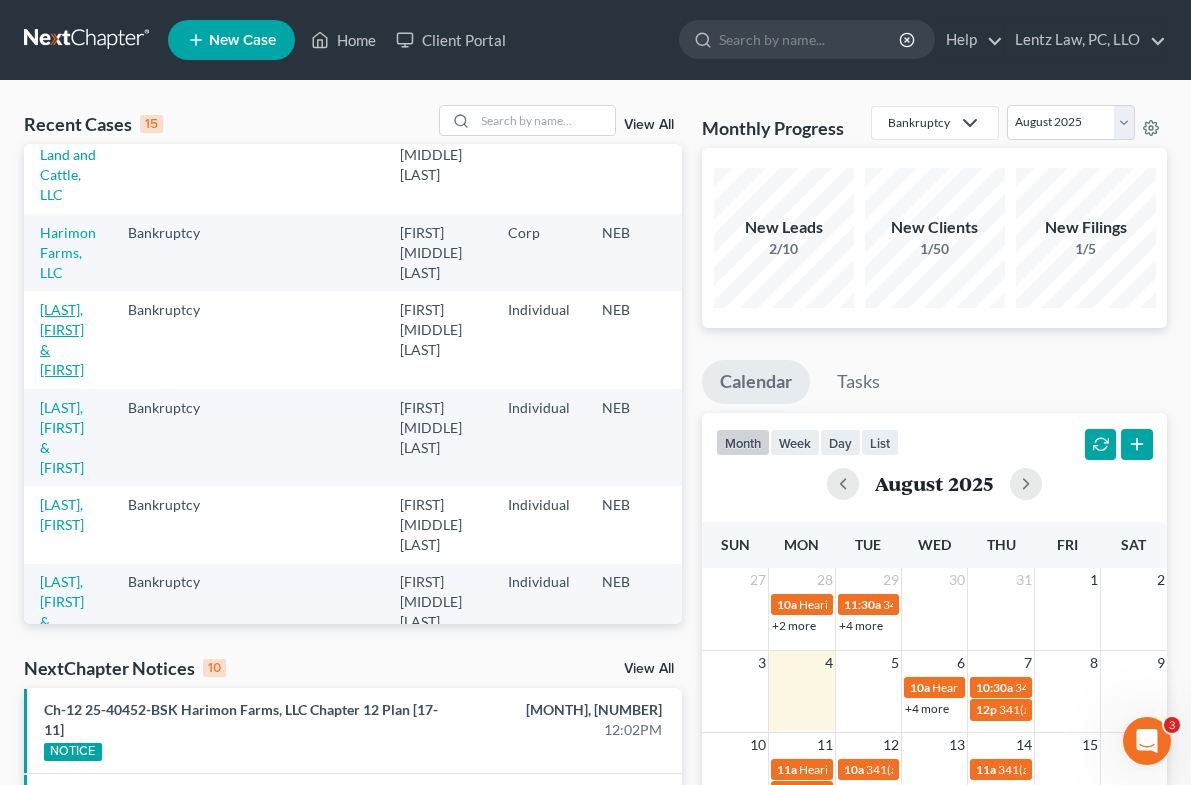 click on "[LAST], [FIRST] & [FIRST]" at bounding box center (62, 339) 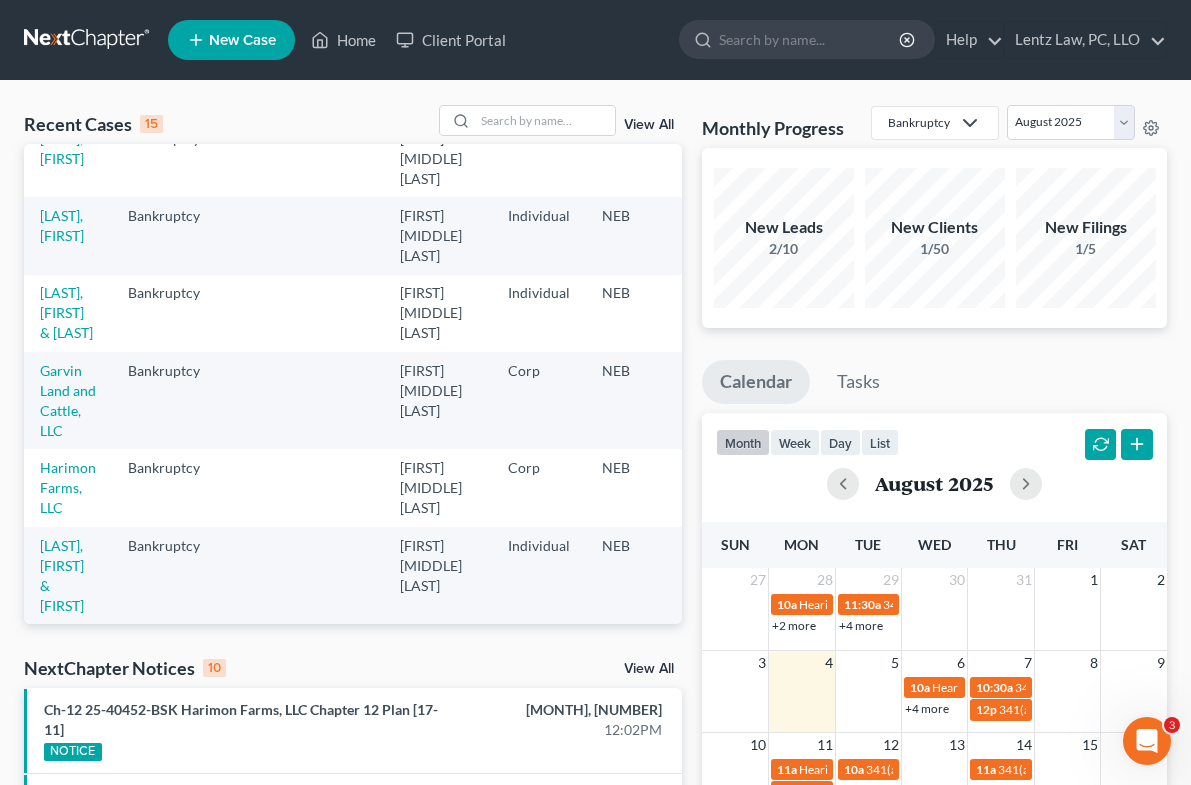 scroll, scrollTop: 0, scrollLeft: 0, axis: both 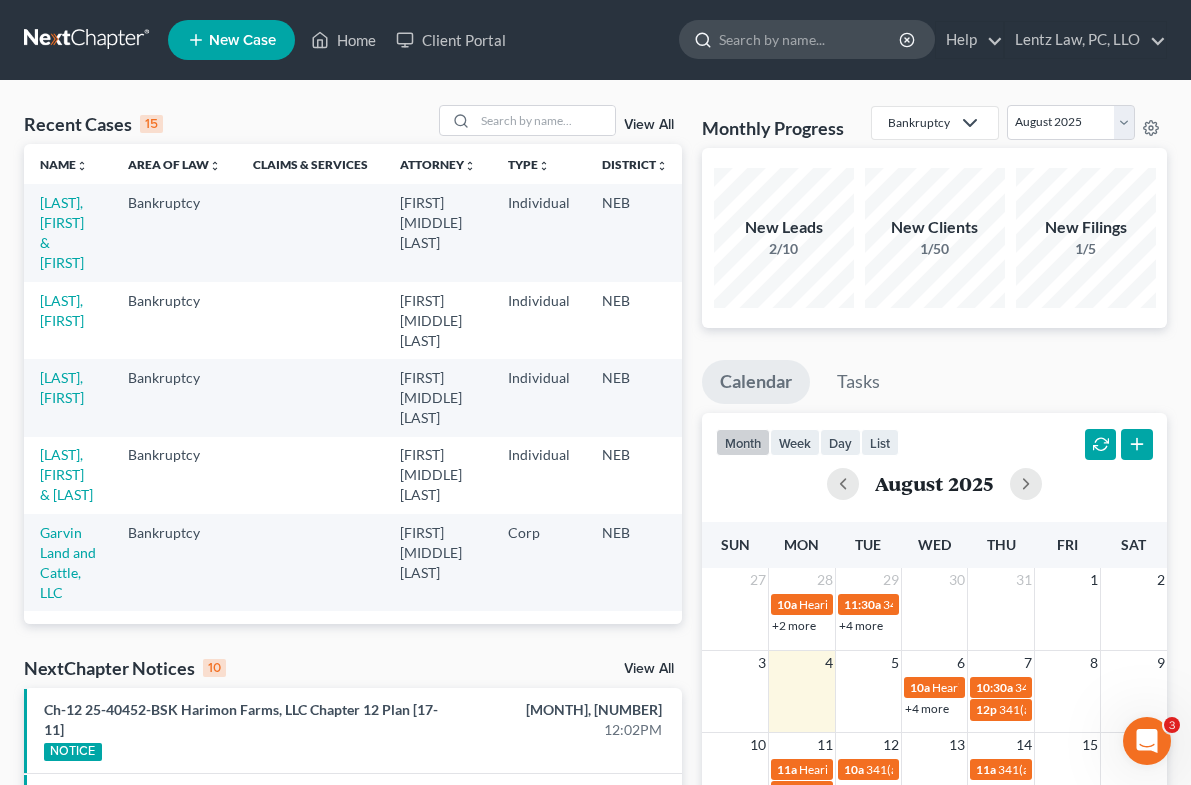 click at bounding box center [810, 39] 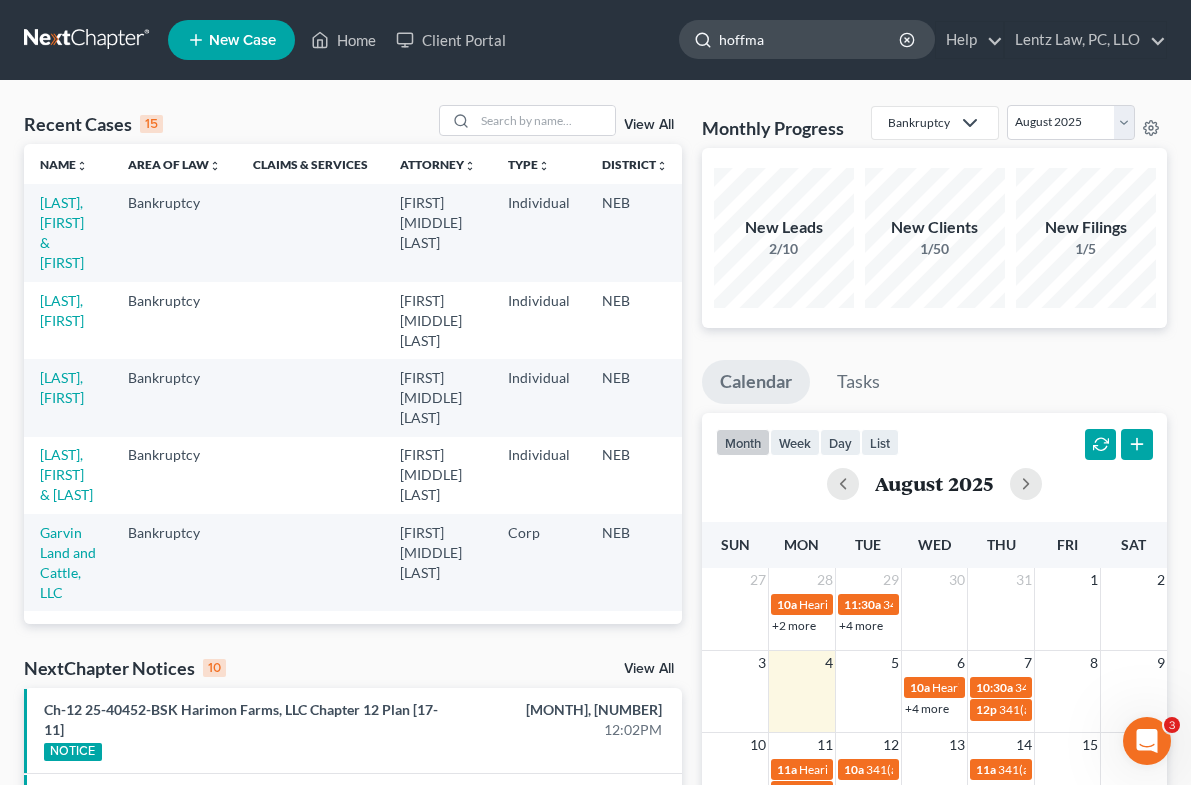 type on "hoffman" 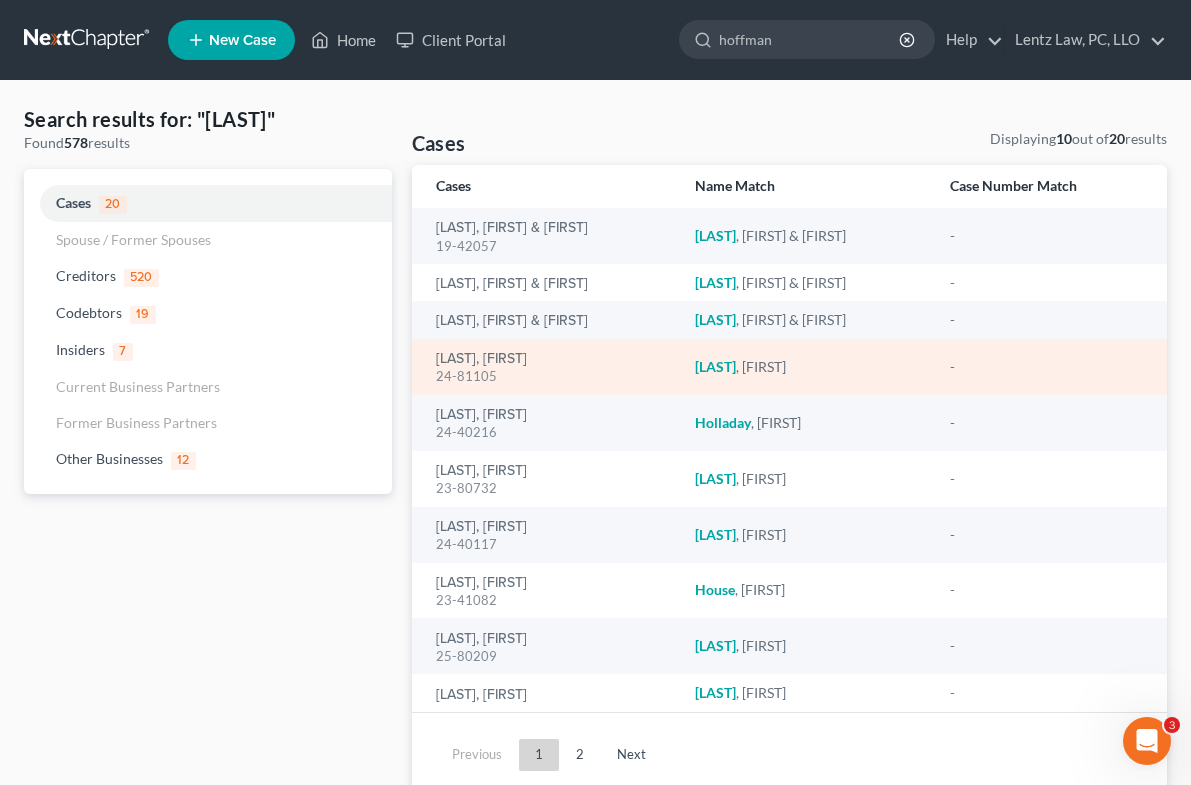 scroll, scrollTop: 72, scrollLeft: 0, axis: vertical 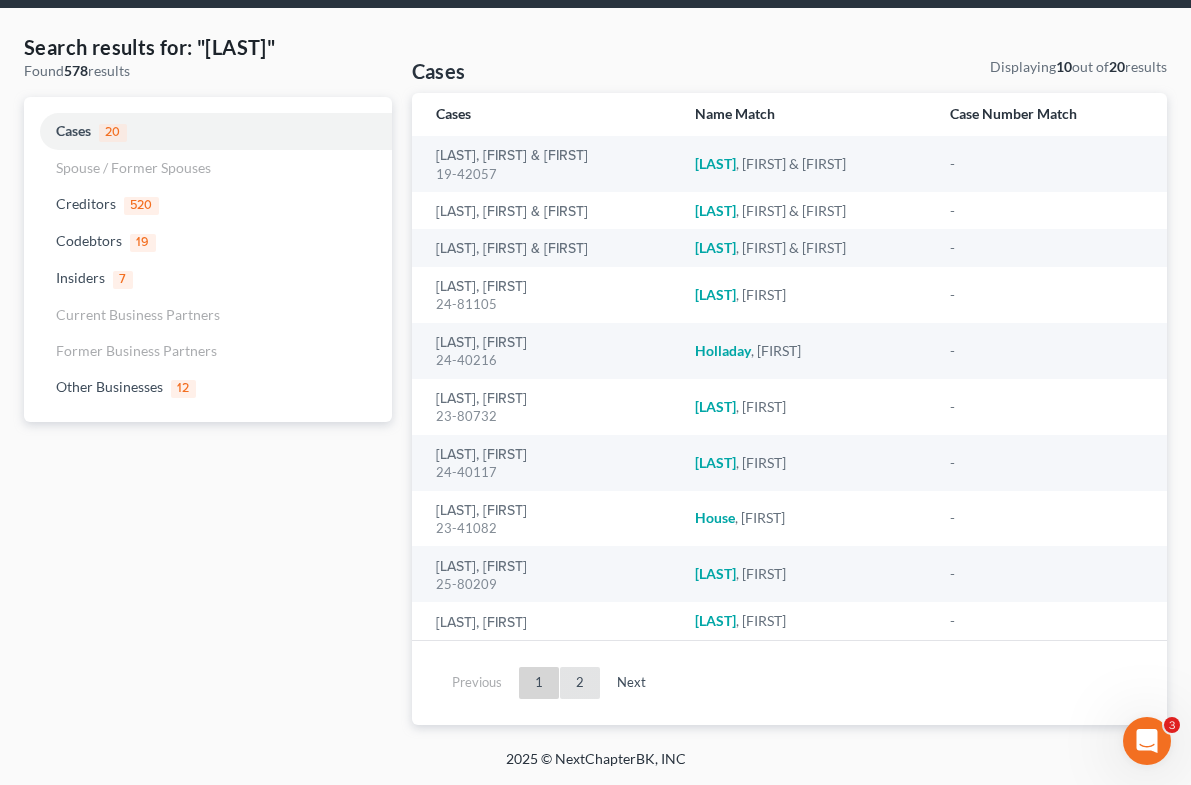 click on "2" at bounding box center (580, 683) 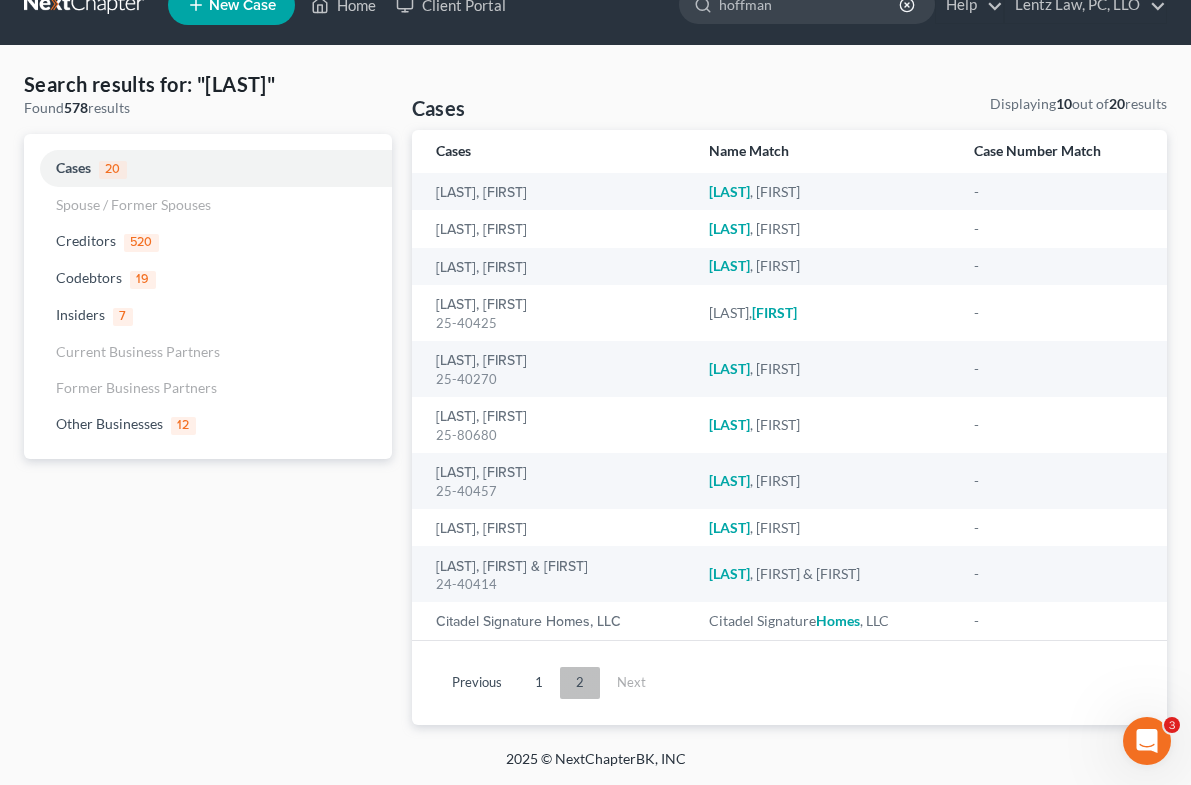 scroll, scrollTop: 35, scrollLeft: 0, axis: vertical 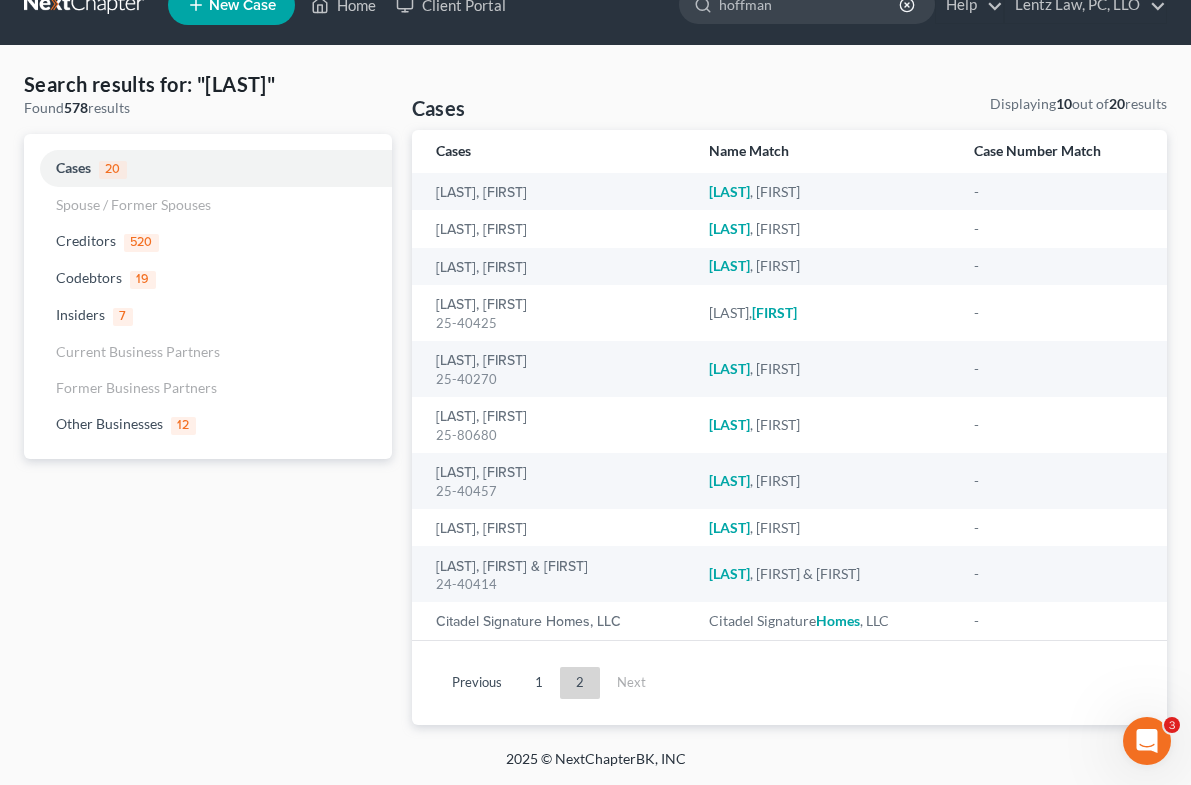 click on "1" at bounding box center (539, 683) 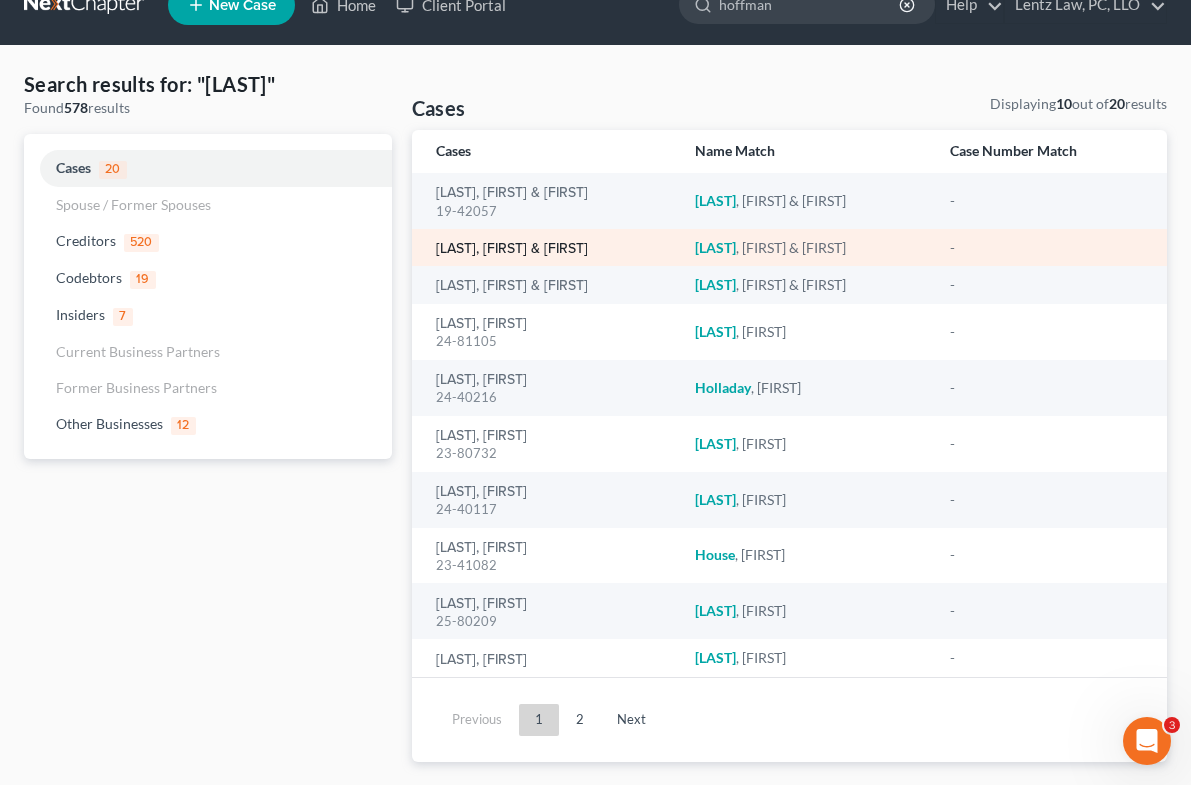 click on "[LAST], [FIRST] & [FIRST]" at bounding box center (512, 249) 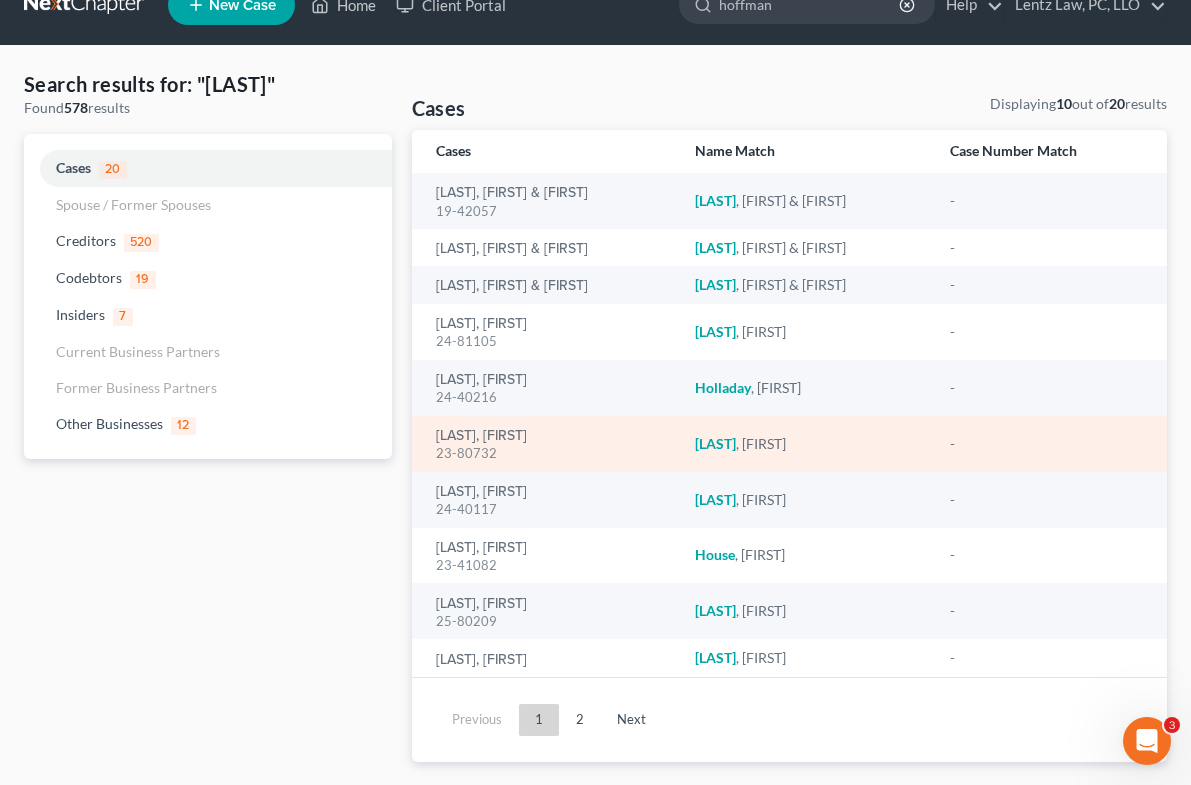 type 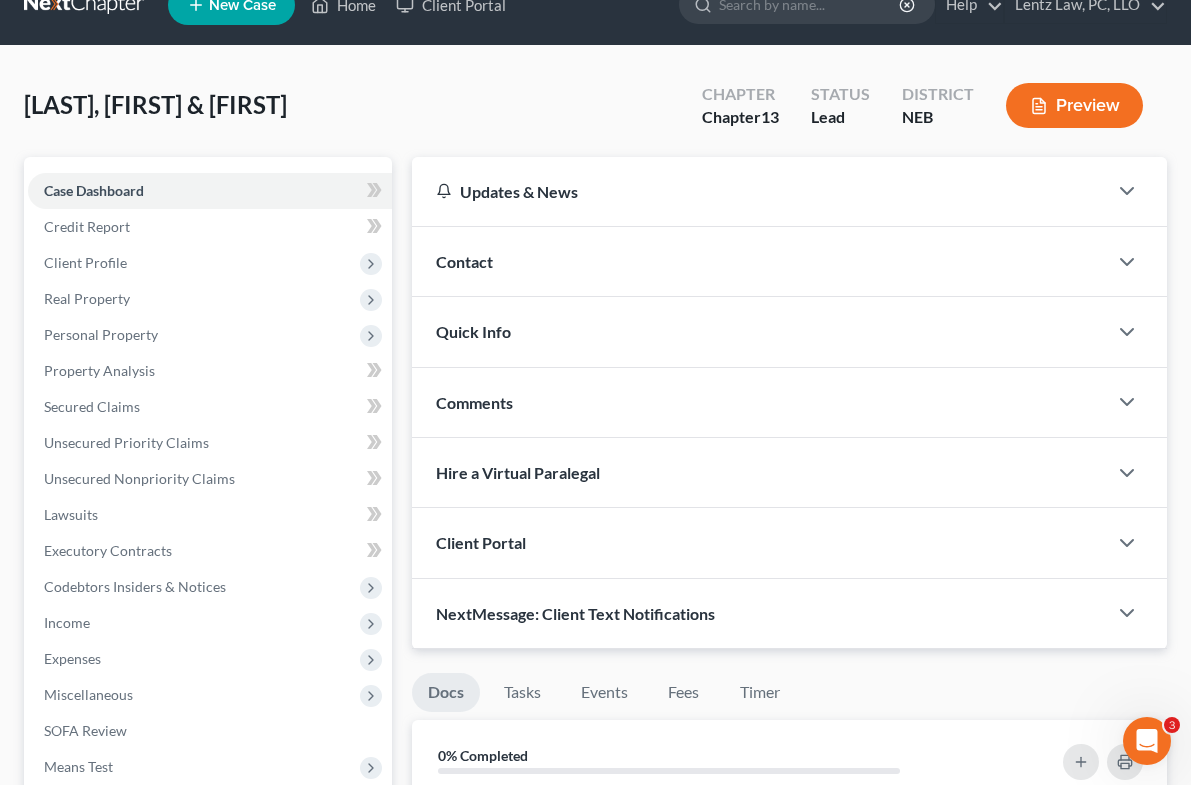 scroll, scrollTop: 0, scrollLeft: 0, axis: both 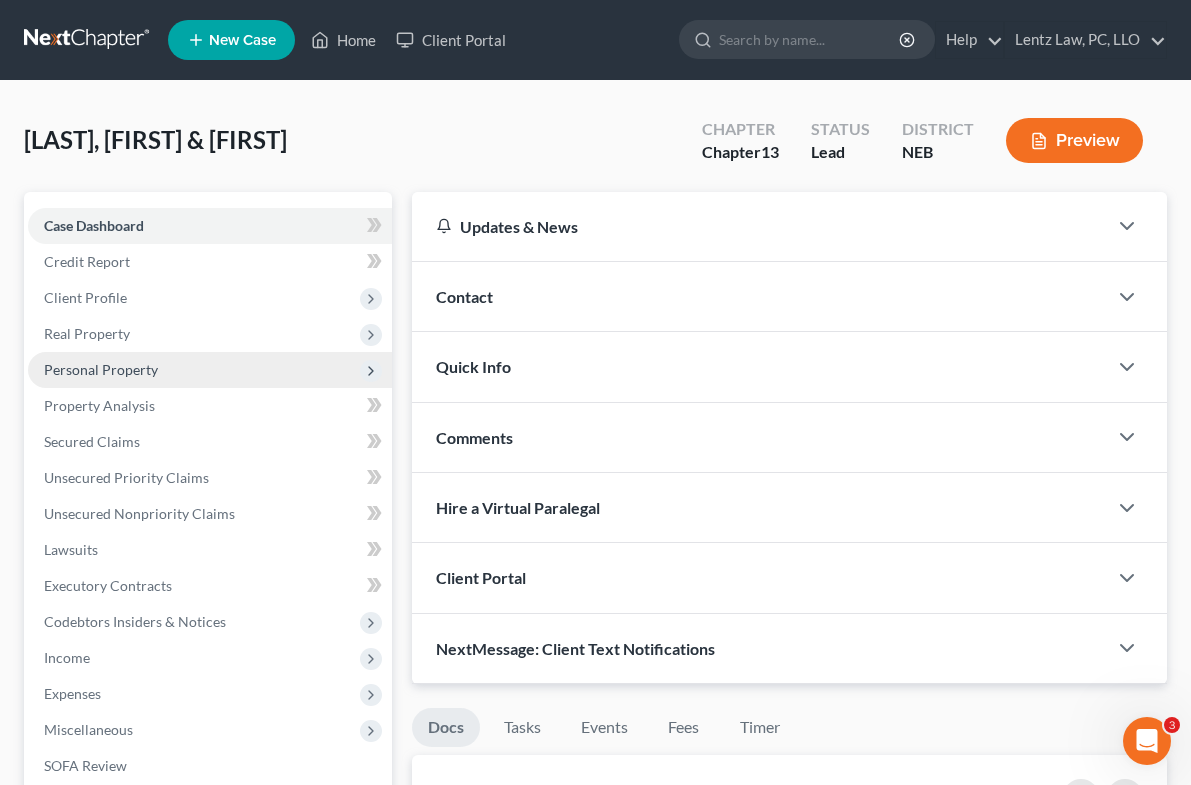 click on "Personal Property" at bounding box center (210, 370) 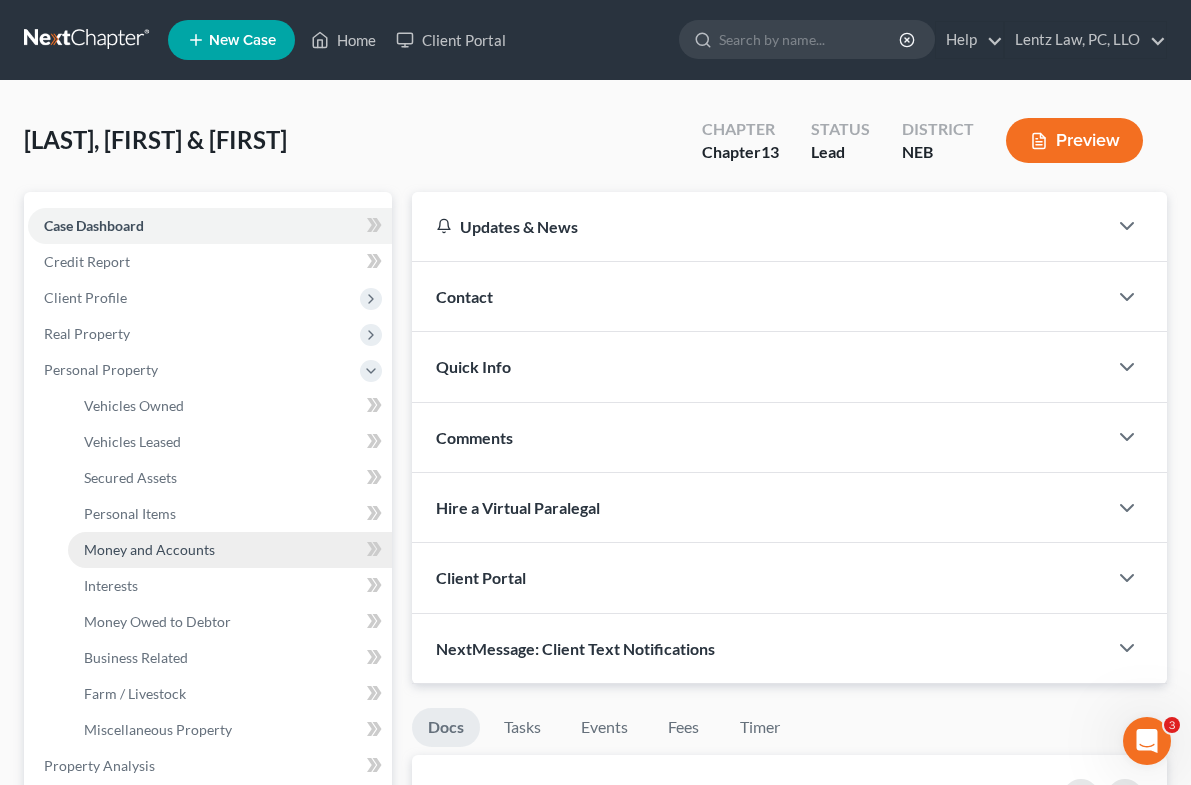 click on "Money and Accounts" at bounding box center [149, 549] 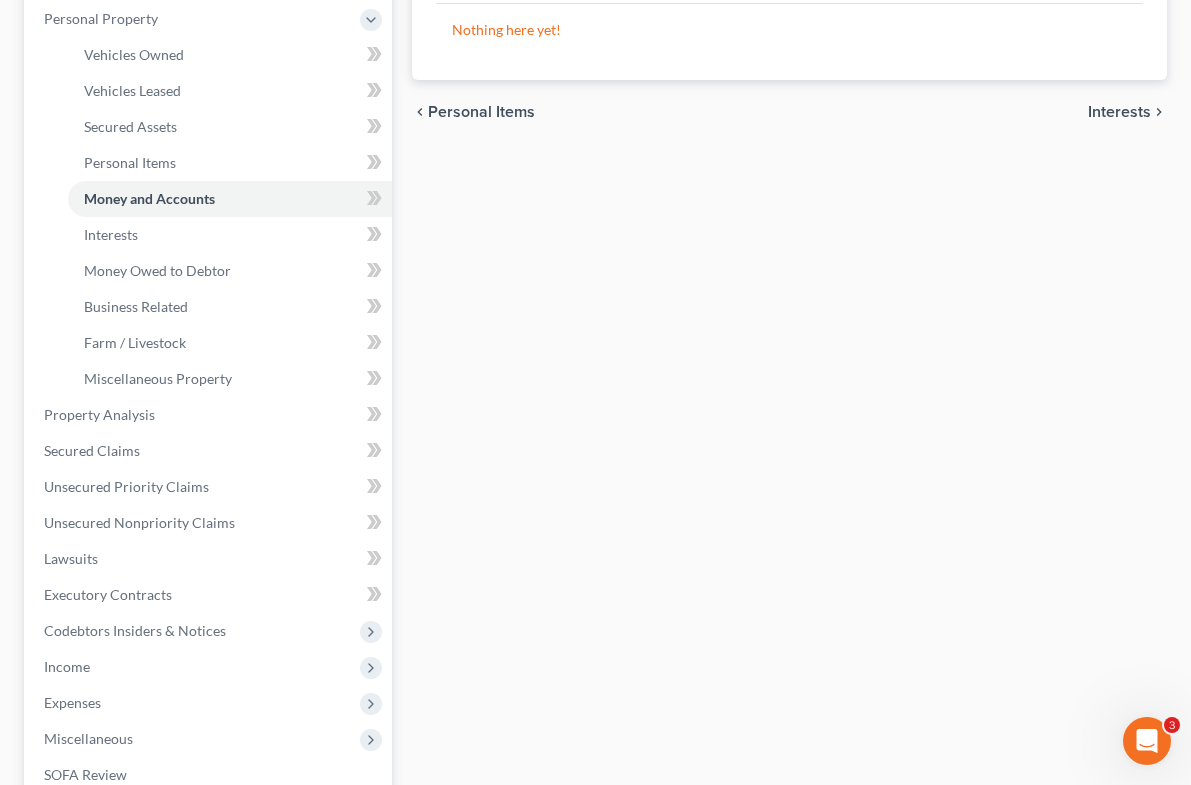 scroll, scrollTop: 0, scrollLeft: 0, axis: both 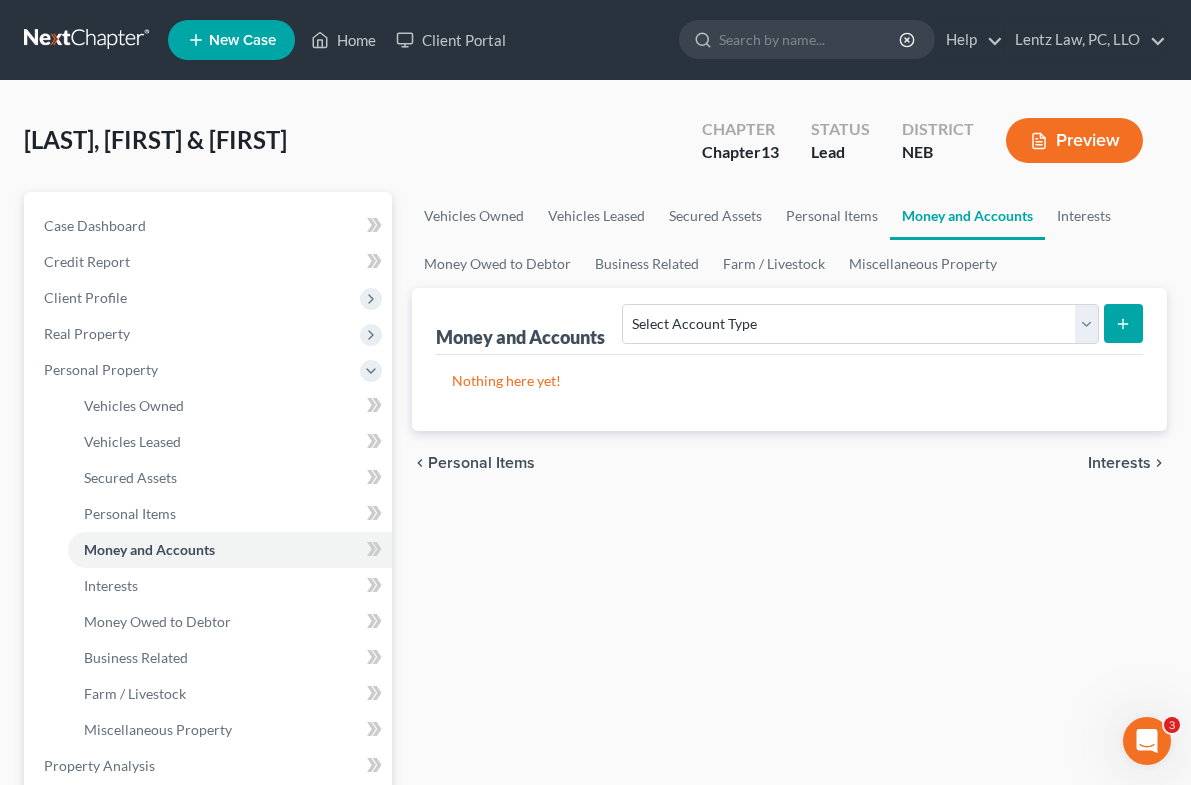 click on "Vehicles Owned
Vehicles Leased
Secured Assets
Personal Items
Money and Accounts
Interests
Money Owed to Debtor
Business Related
Farm / Livestock
Miscellaneous Property
Money and Accounts Select Account Type Brokerage (A/B: 18, SOFA: 20) Cash on Hand (A/B: 16) Certificates of Deposit (A/B: 17, SOFA: 20) Checking Account (A/B: 17, SOFA: 20) Money Market (A/B: 18, SOFA: 20) Other (Credit Union, Health Savings Account, etc) (A/B: 17, SOFA: 20) Safe Deposit Box (A/B: 16) Savings Account (A/B: 17, SOFA: 20) Security Deposits or Prepayments (A/B: 22)
Nothing here yet!
Please wait...
chevron_left
Personal Items
Interests
chevron_right" at bounding box center (789, 787) 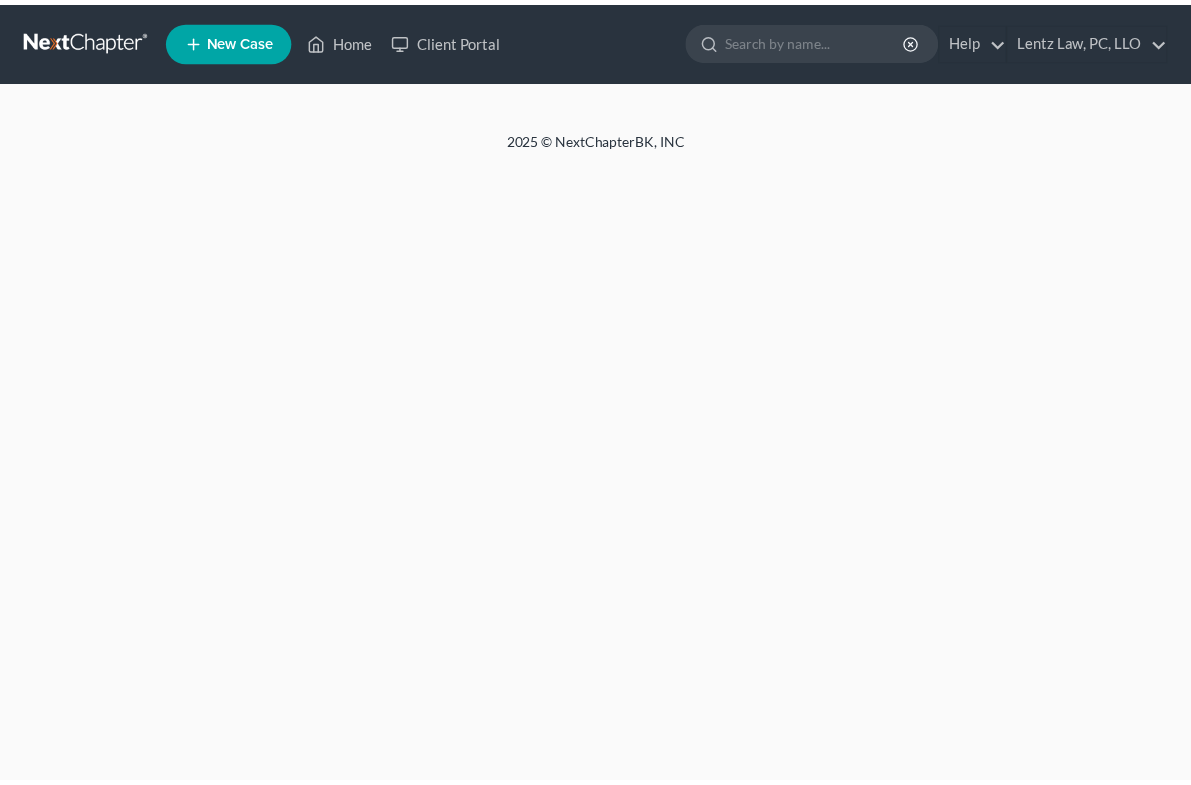 scroll, scrollTop: 0, scrollLeft: 0, axis: both 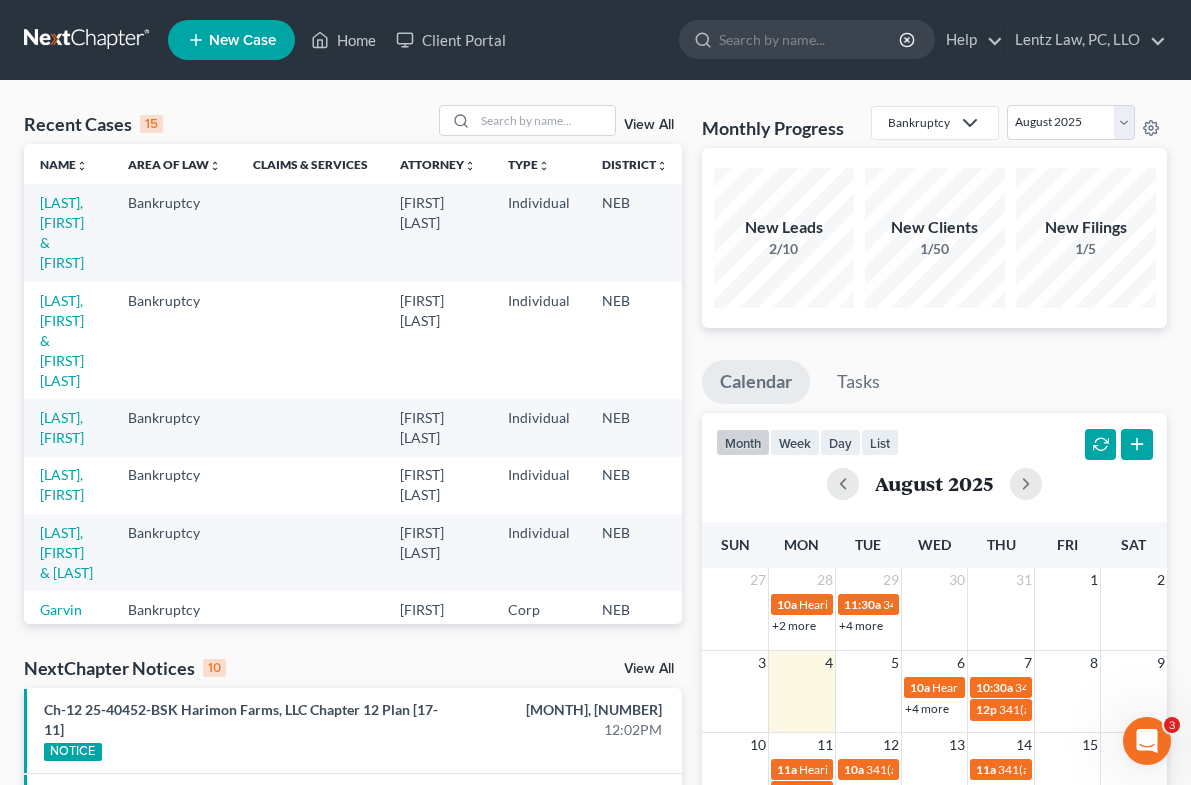 click on "Recent Cases 15         View All
Name
unfold_more
expand_more
expand_less
Area of Law
unfold_more
expand_more
expand_less
Claims & Services
Attorney
unfold_more
expand_more
expand_less
Type
unfold_more
expand_more
expand_less
District
unfold_more
expand_more
expand_less
Chapter
unfold_more
expand_more
expand_less
Case No
unfold_more
expand_more
expand_less
Prefix
unfold_more
expand_more
expand_less
Hoffman, Timothy & Susan Bankruptcy John A. Lentz Individual NEB 13 Hoffman, Roger & Mary Bankruptcy John A. Lentz Individual NEB 7 Anderson, Jacob Bankruptcy John A. Lentz Individual NEB 7 Shaheen, Hiba Bankruptcy John A. Lentz Individual NEB 13 23-40463 Cooney, Lena & Taylor Bankruptcy John A. Lentz Individual NEB 7 Garvin Land and Cattle, LLC Bankruptcy John A. Lentz Corp NEB 12 Harimon Farms, LLC Bankruptcy John A. Lentz Corp NEB 12 Wiser, Tara & David Bankruptcy John A. Lentz" at bounding box center (353, 842) 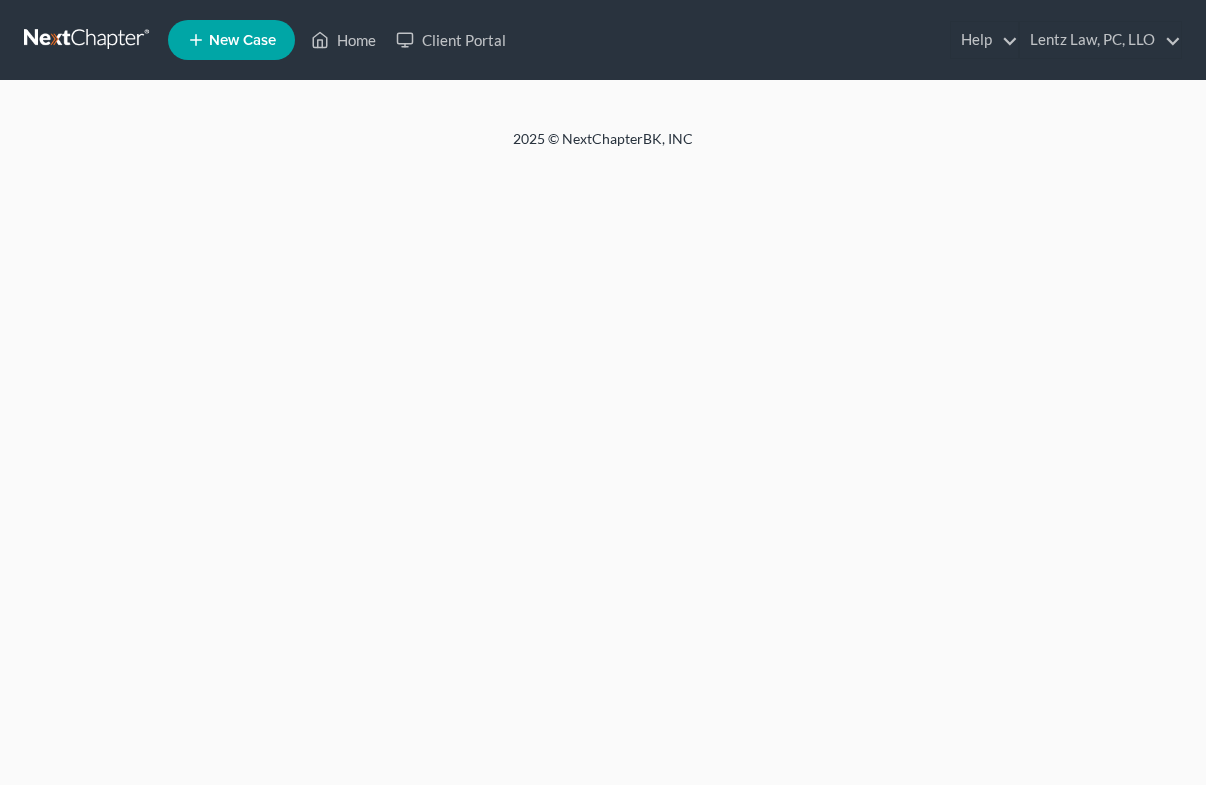 scroll, scrollTop: 0, scrollLeft: 0, axis: both 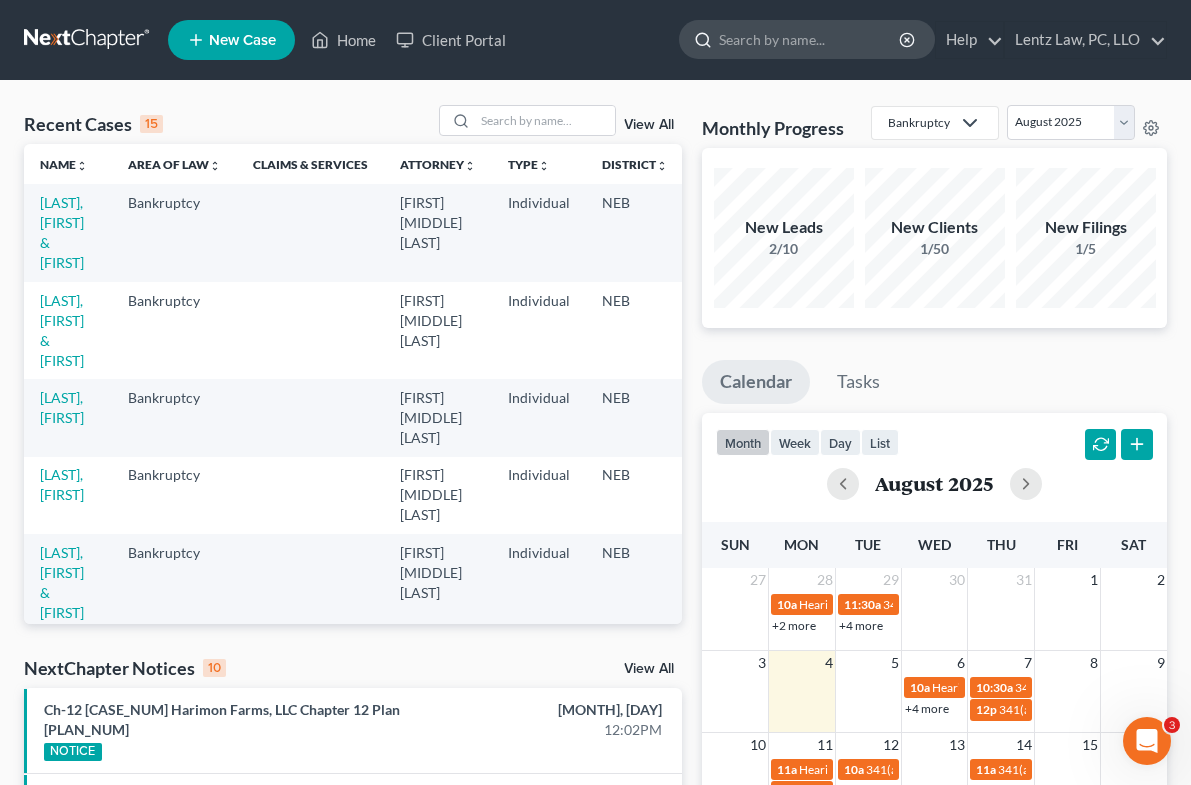 click at bounding box center [810, 39] 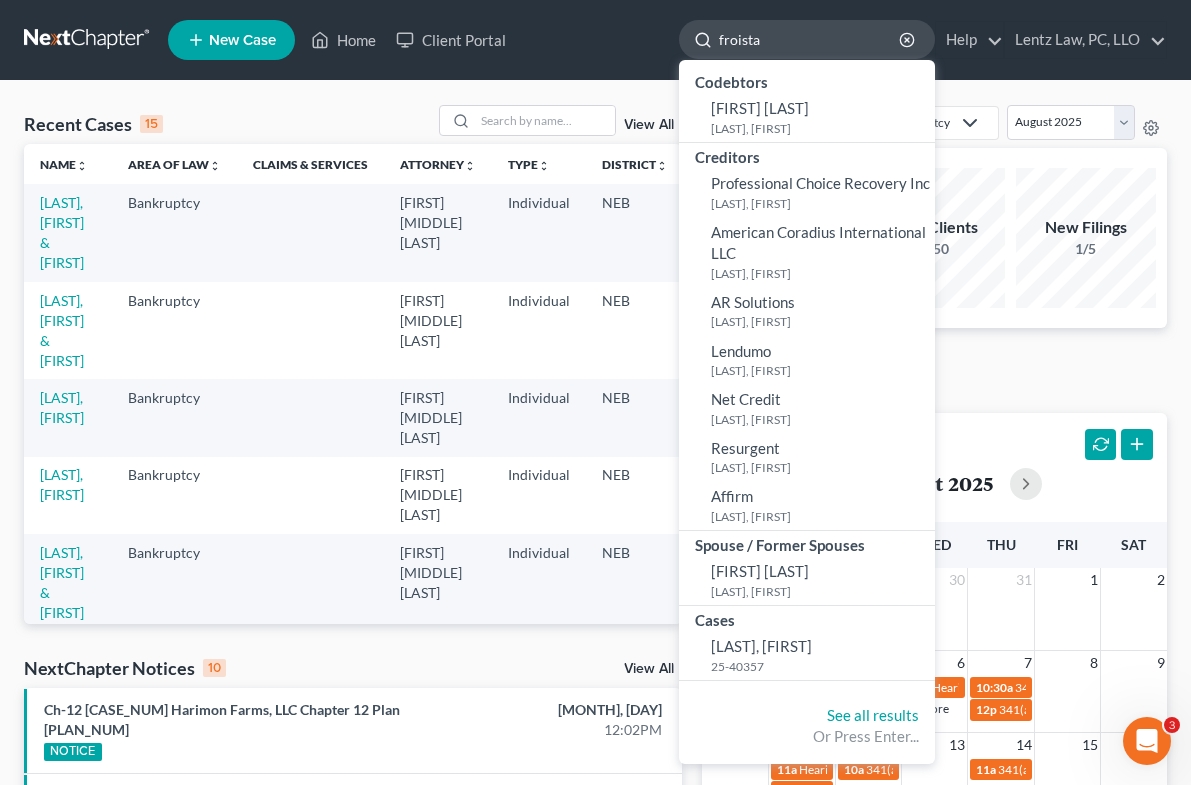 type on "[LAST]" 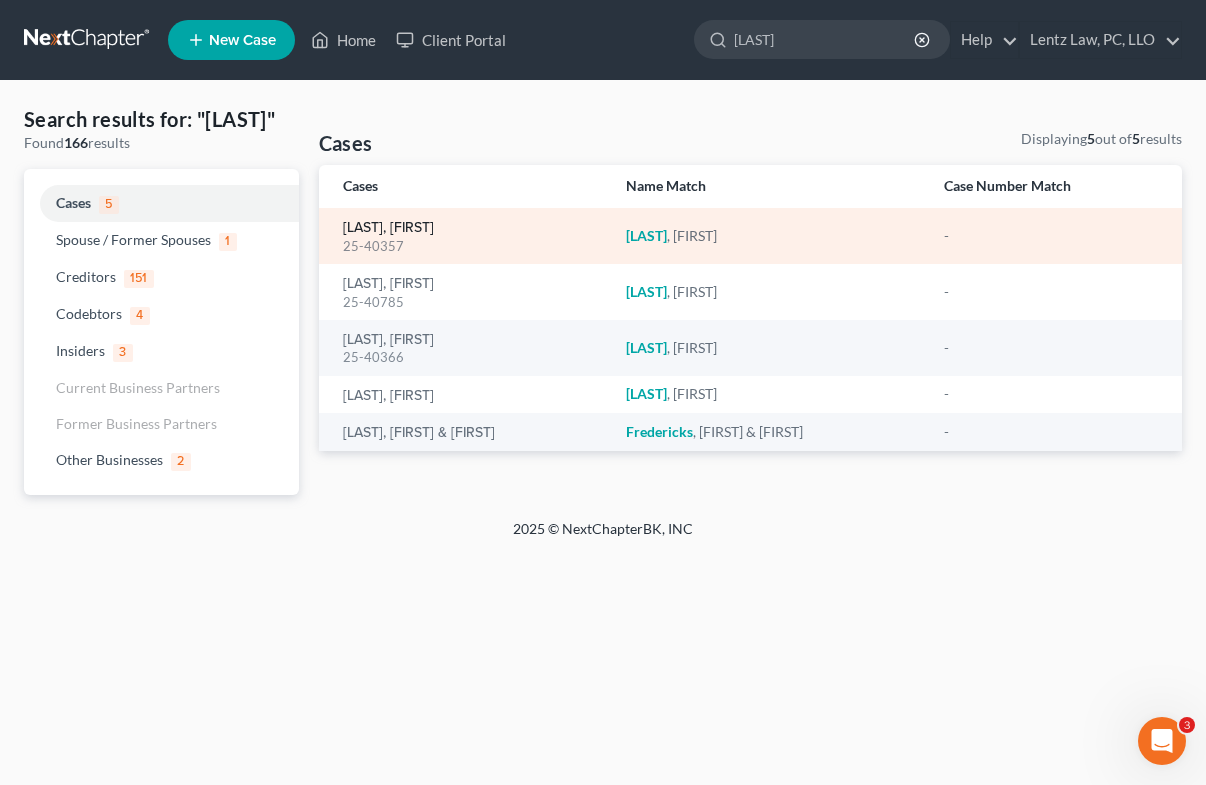 click on "[LAST], [FIRST]" at bounding box center (388, 228) 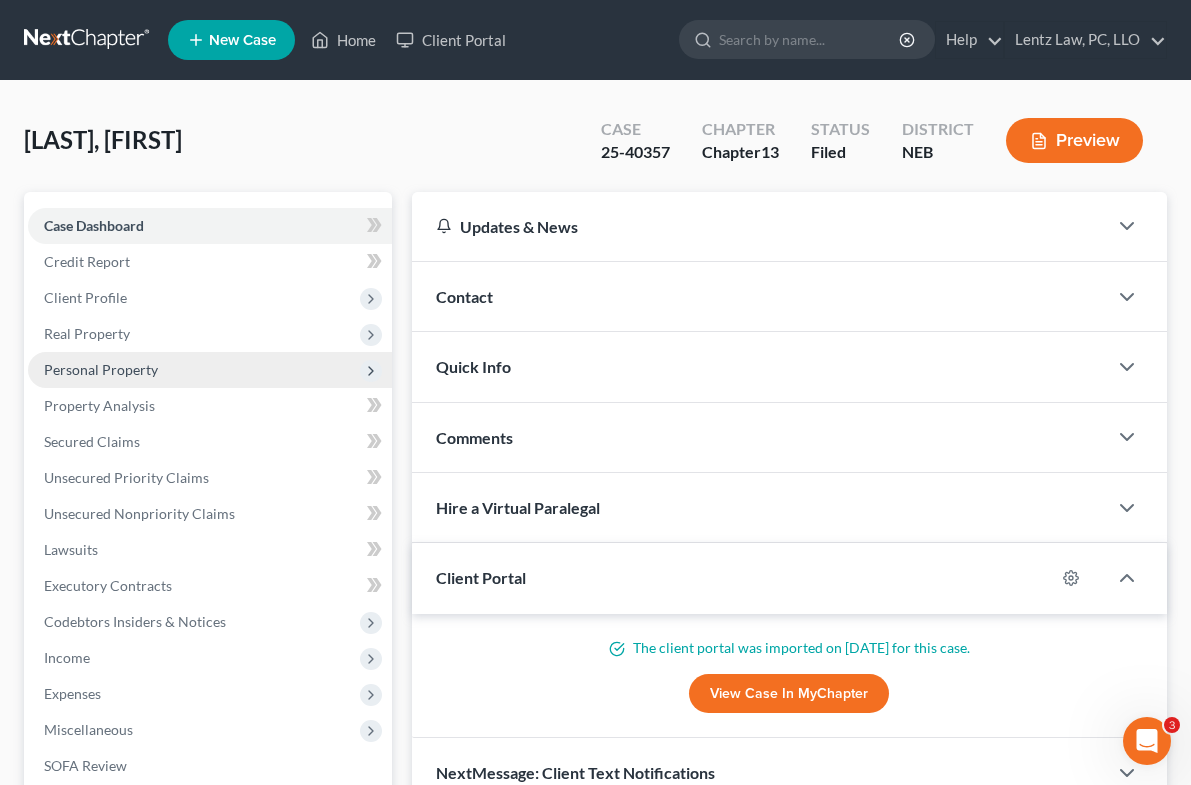 click on "Personal Property" at bounding box center [210, 370] 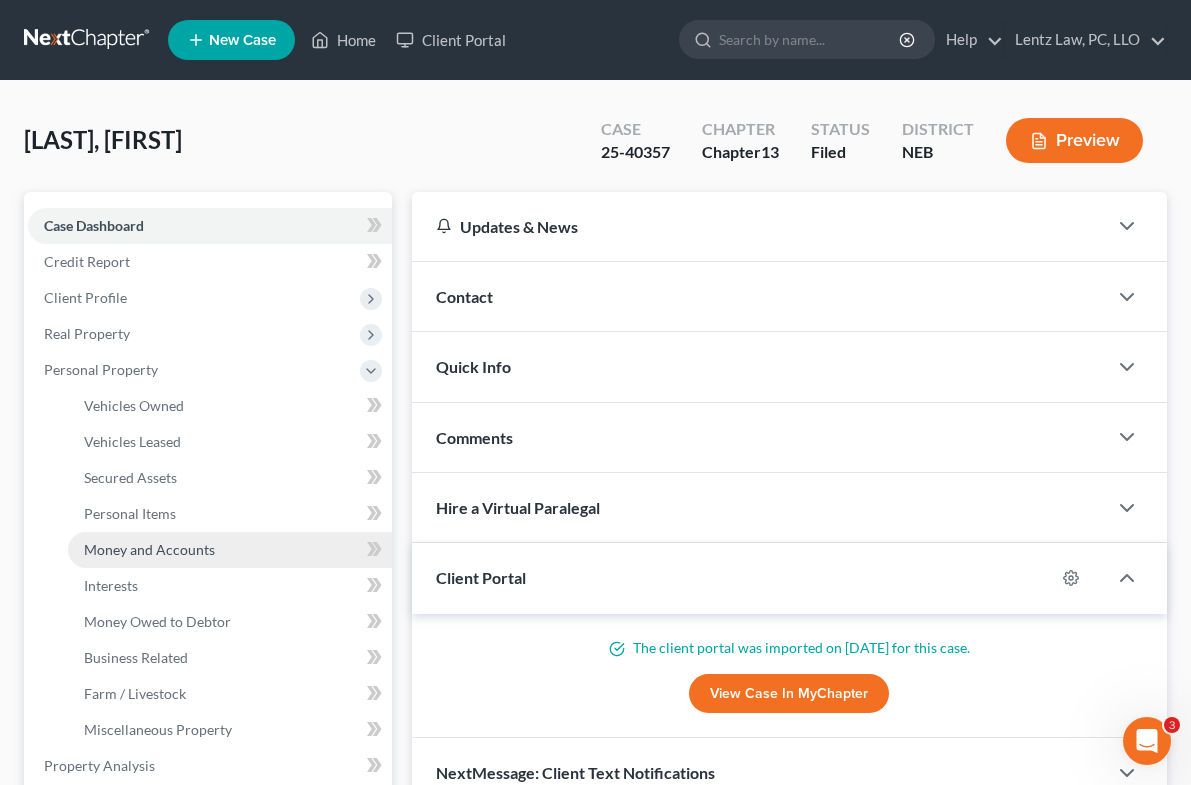 click on "Money and Accounts" at bounding box center (149, 549) 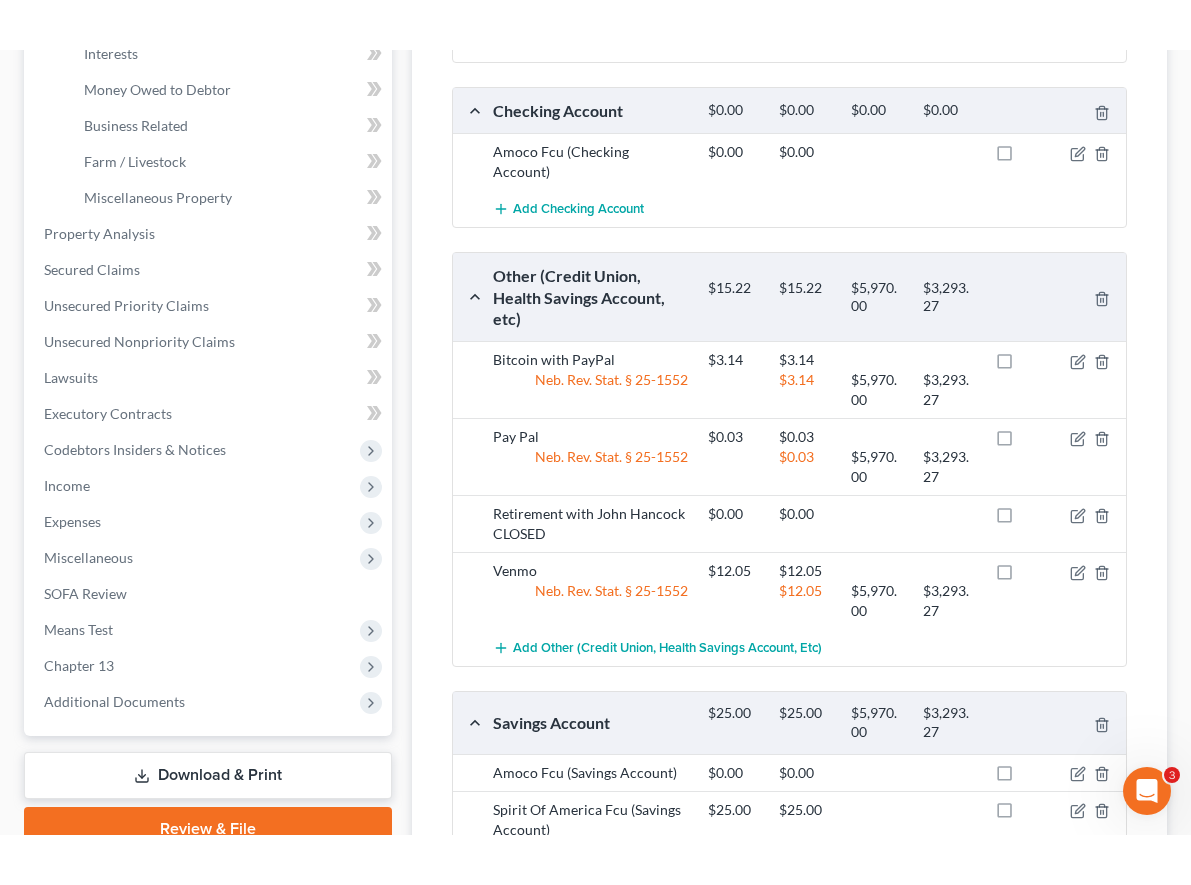 scroll, scrollTop: 600, scrollLeft: 0, axis: vertical 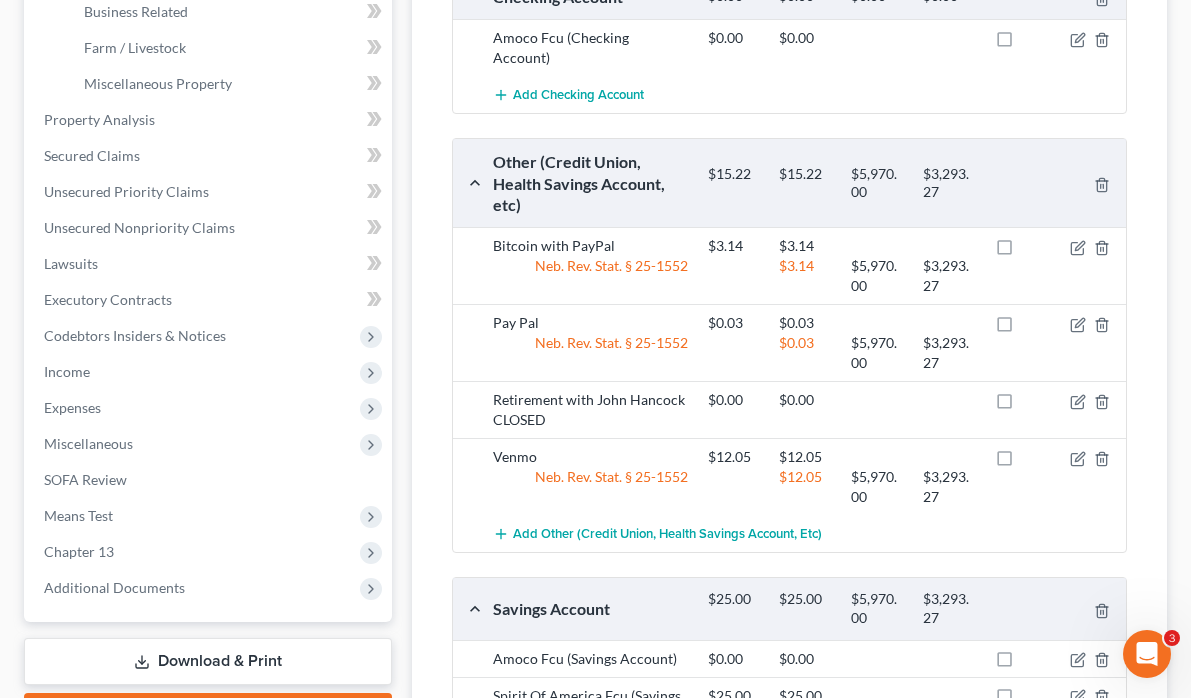 click on "Vehicles Owned
Vehicles Leased
Secured Assets
Personal Items
Money and Accounts
Interests
Money Owed to Debtor
Business Related
Farm / Livestock
Miscellaneous Property
Money and Accounts Select Account Type Brokerage (A/B: 18, SOFA: 20) Cash on Hand (A/B: 16) Certificates of Deposit (A/B: 17, SOFA: 20) Checking Account (A/B: 17, SOFA: 20) Money Market (A/B: 18, SOFA: 20) Other (Credit Union, Health Savings Account, etc) (A/B: 17, SOFA: 20) Safe Deposit Box (A/B: 16) Savings Account (A/B: 17, SOFA: 20) Security Deposits or Prepayments (A/B: 22)
Total Value Exempted Limit Remaining Amended
Cash on Hand $2.00 $2.00 $5,970.00 $3,293.27
Cash $2.00 $2.00 Neb. Rev. Stat. § 25-1552 $2.00 $5,970.00 $3,293.27 Add Cash on Hand
Checking Account $0.00 $0.00 $0.00 $0.00
Amoco Fcu (Checking Account) $0.00 $0.00 Add Checking Account" at bounding box center [789, 348] 